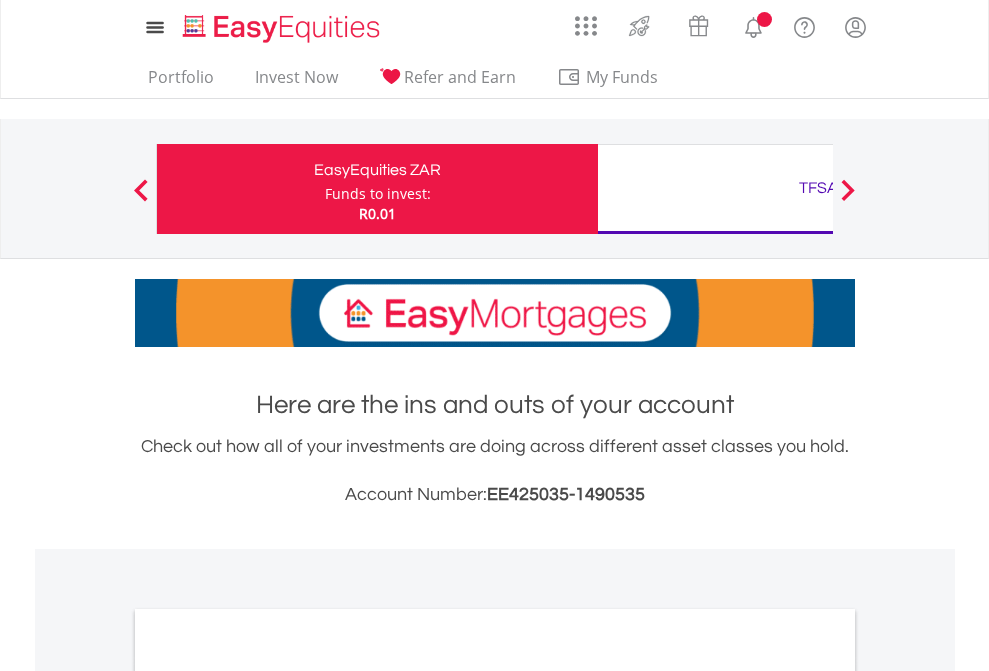 scroll, scrollTop: 0, scrollLeft: 0, axis: both 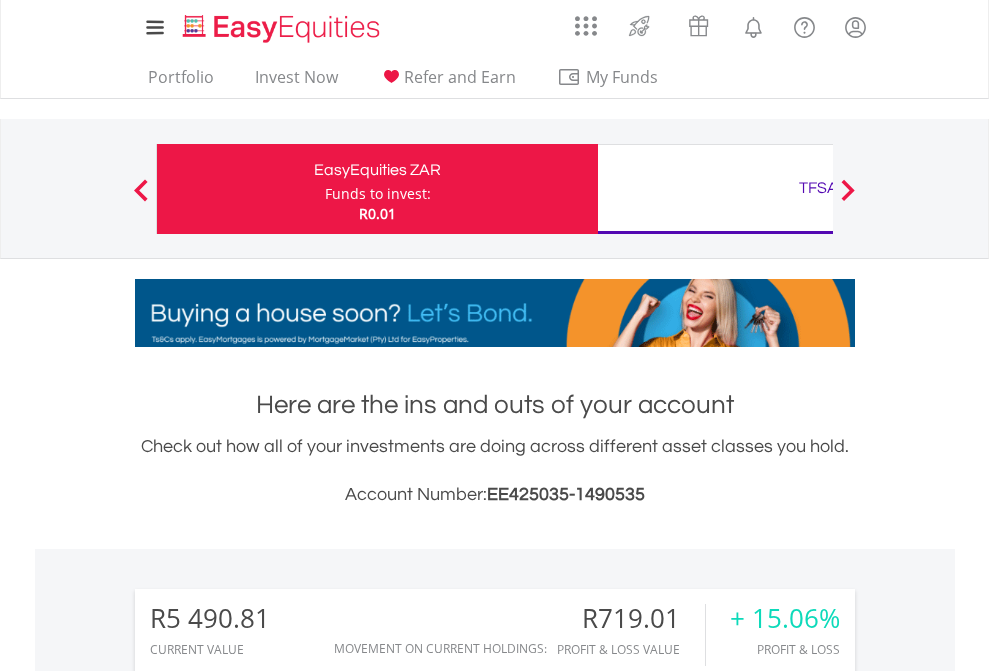 click on "Funds to invest:" at bounding box center [378, 194] 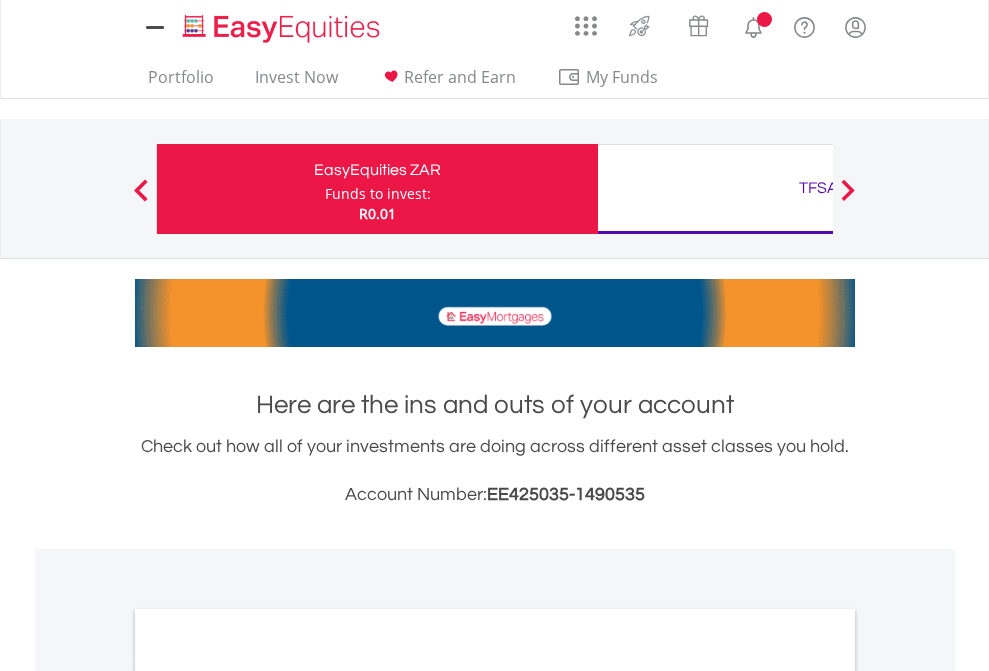 scroll, scrollTop: 0, scrollLeft: 0, axis: both 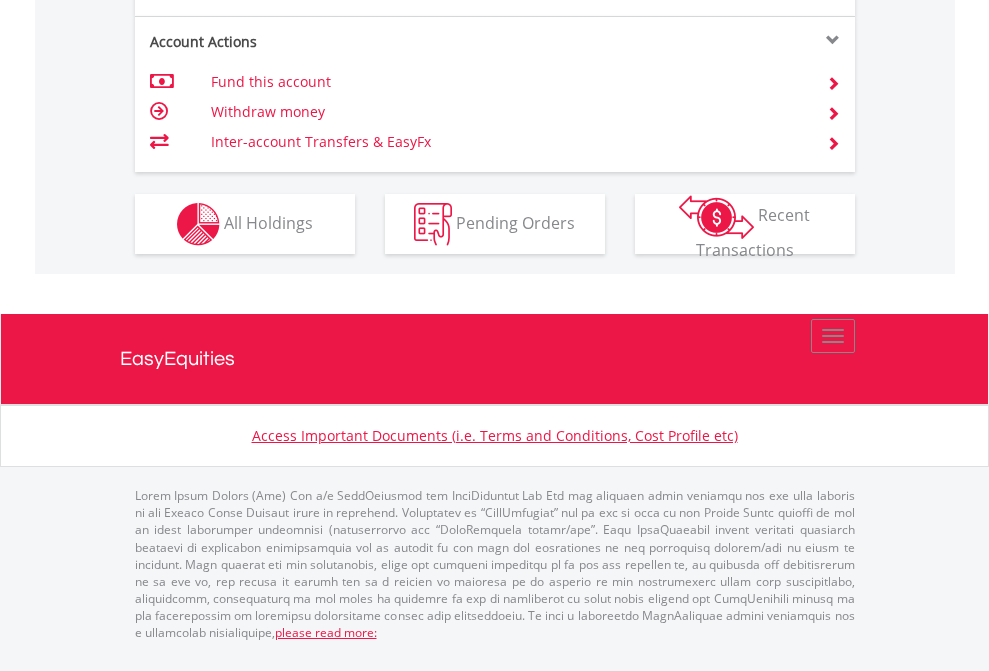 click on "Investment types" at bounding box center (706, -337) 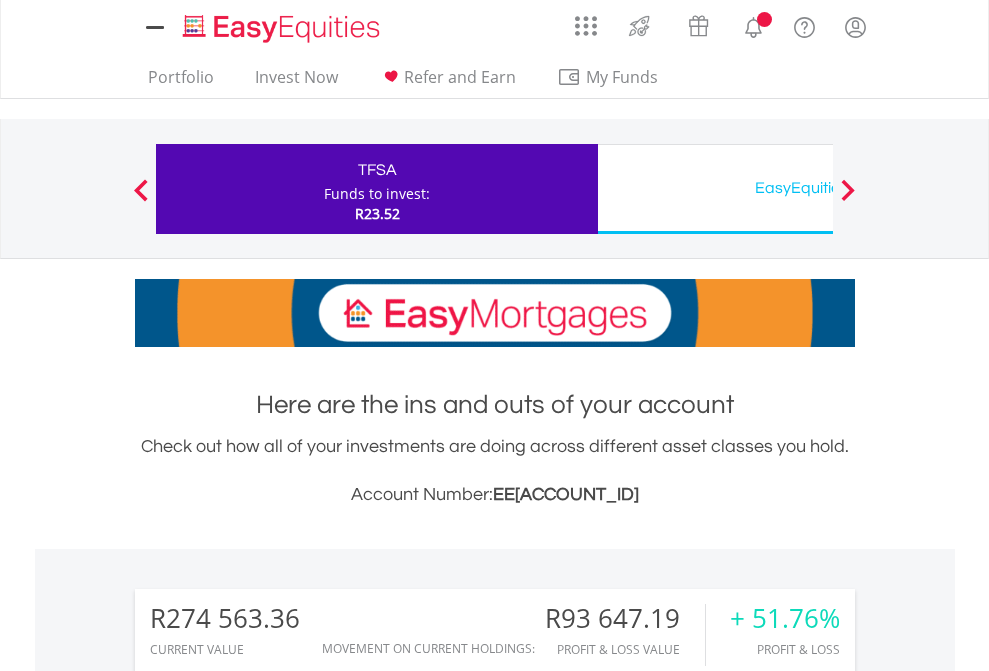 scroll, scrollTop: 0, scrollLeft: 0, axis: both 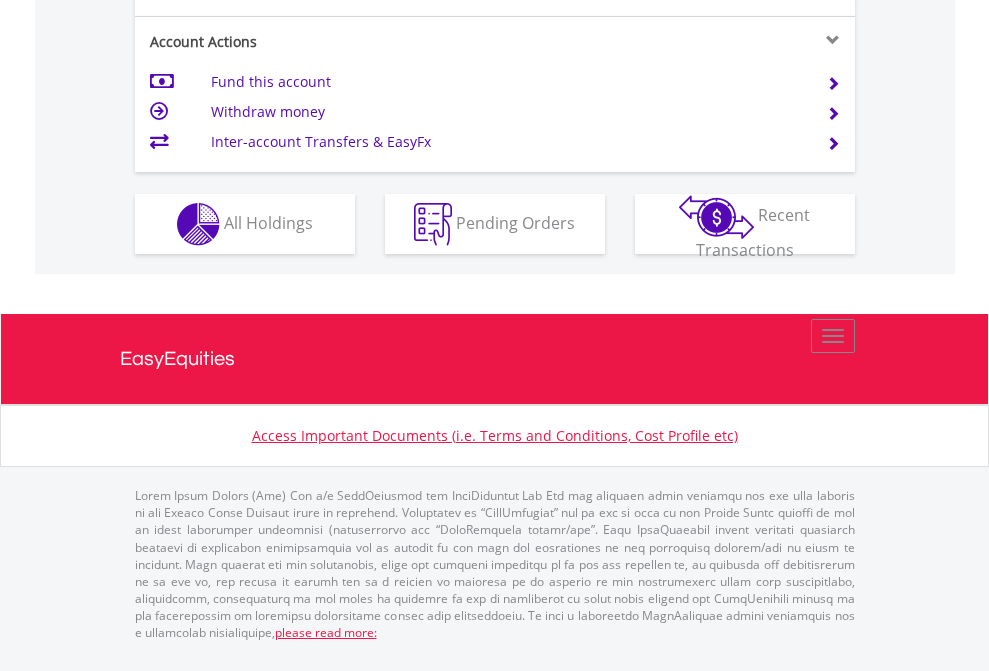 click on "Investment types" at bounding box center (706, -337) 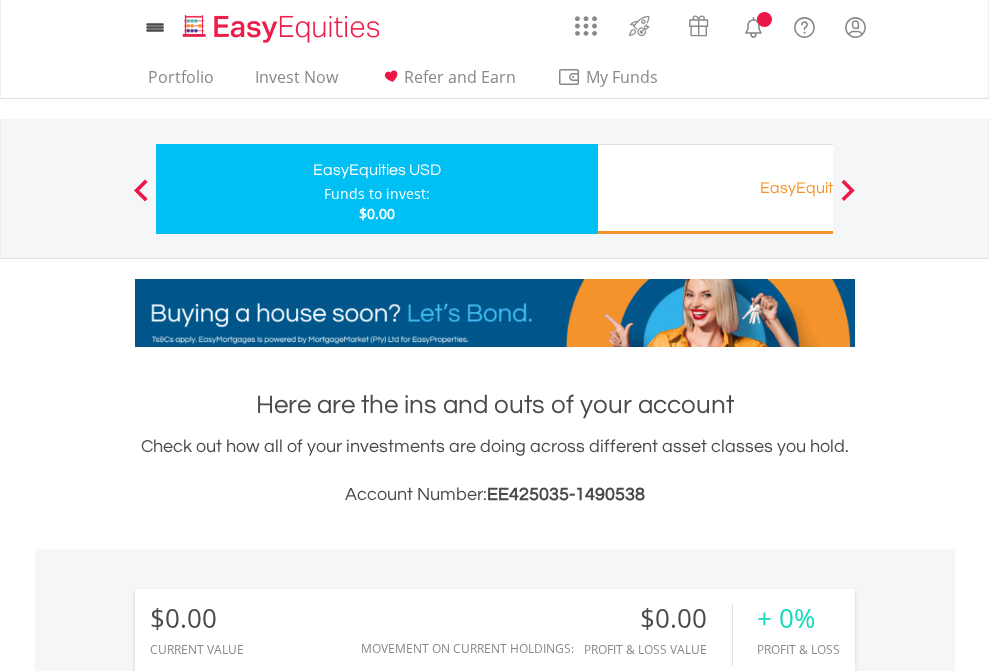 scroll, scrollTop: 0, scrollLeft: 0, axis: both 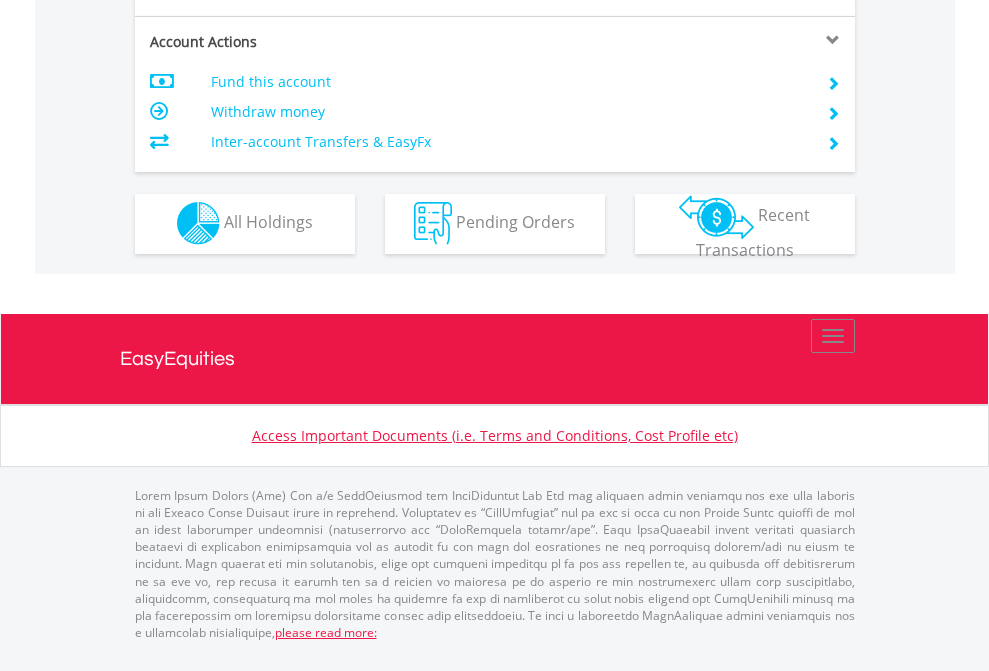 click on "Investment types" at bounding box center [706, -353] 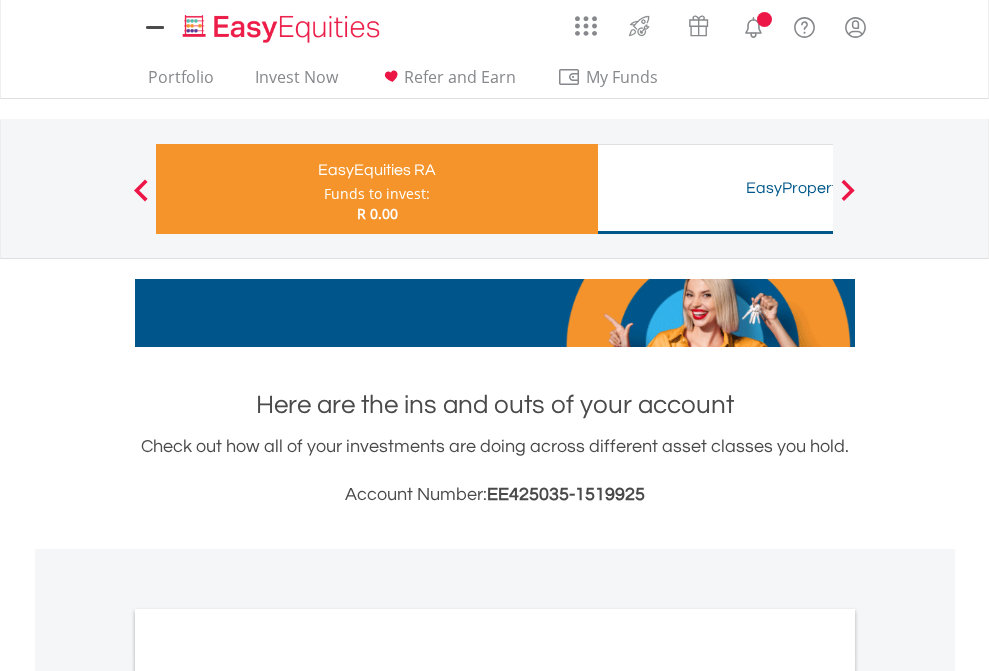 scroll, scrollTop: 0, scrollLeft: 0, axis: both 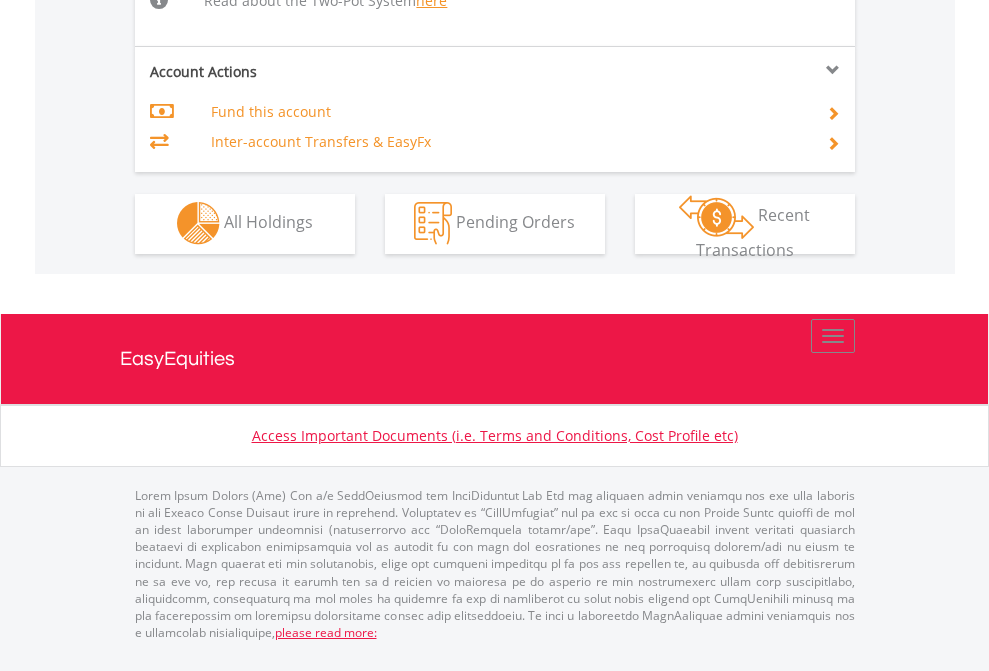 click on "Investment types" at bounding box center [706, -534] 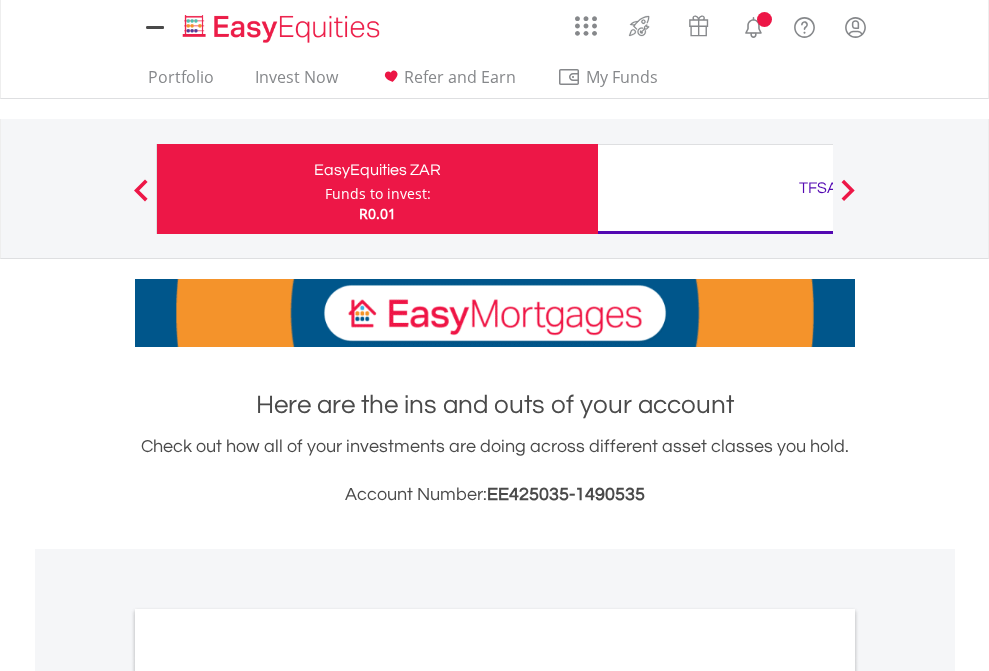 scroll, scrollTop: 0, scrollLeft: 0, axis: both 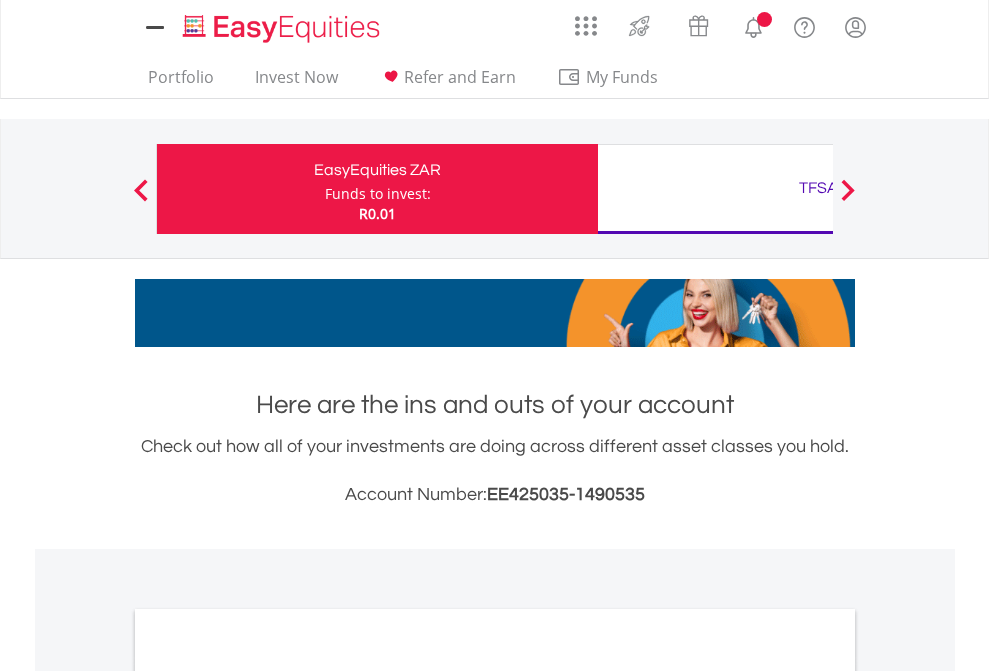 click on "All Holdings" at bounding box center (268, 1096) 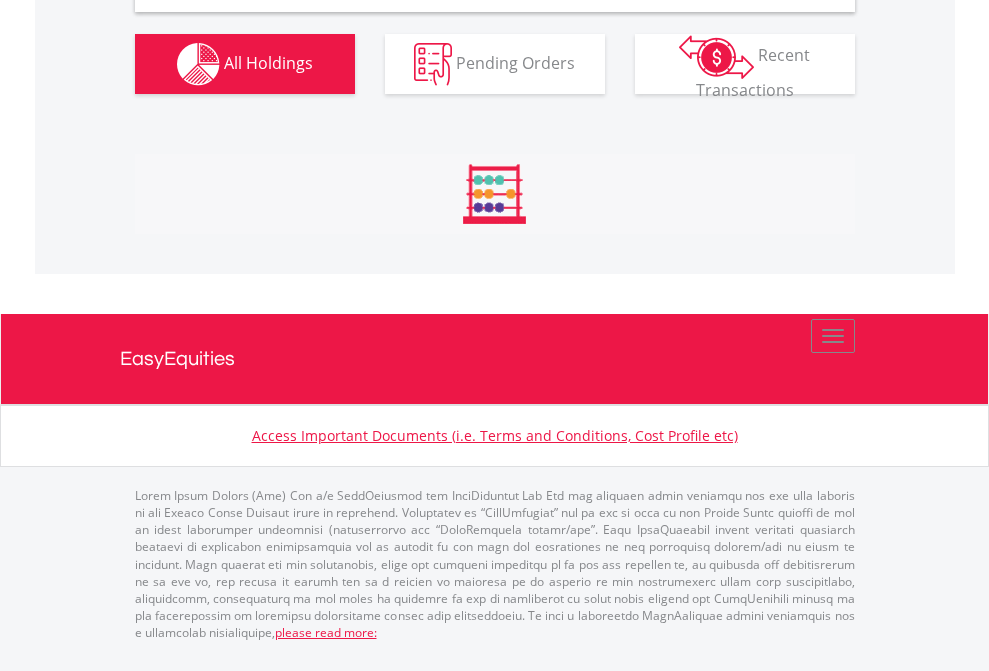 scroll, scrollTop: 1933, scrollLeft: 0, axis: vertical 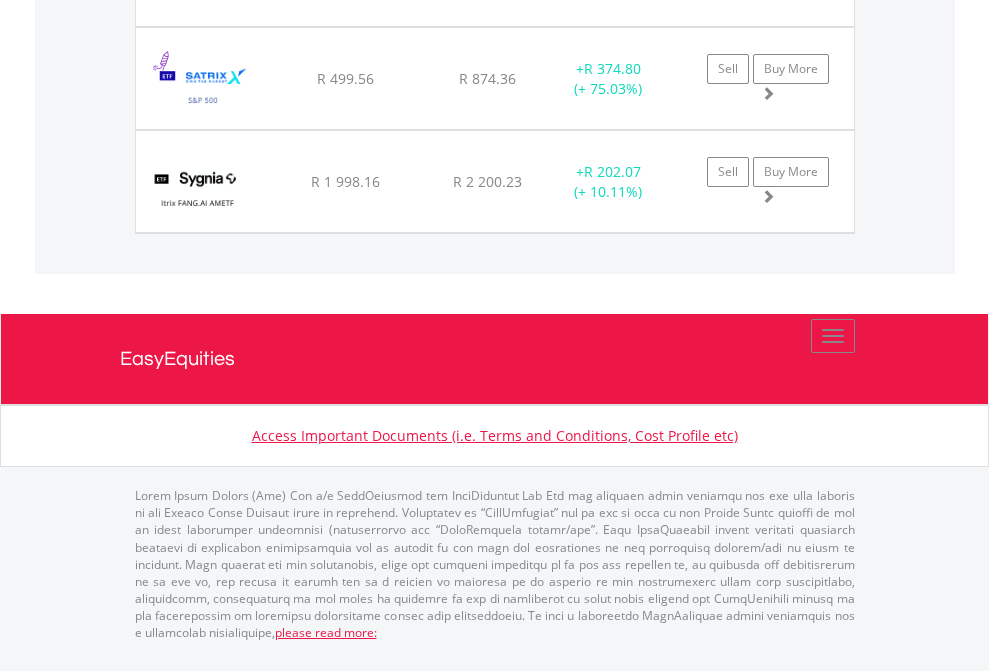 click on "TFSA" at bounding box center (818, -1586) 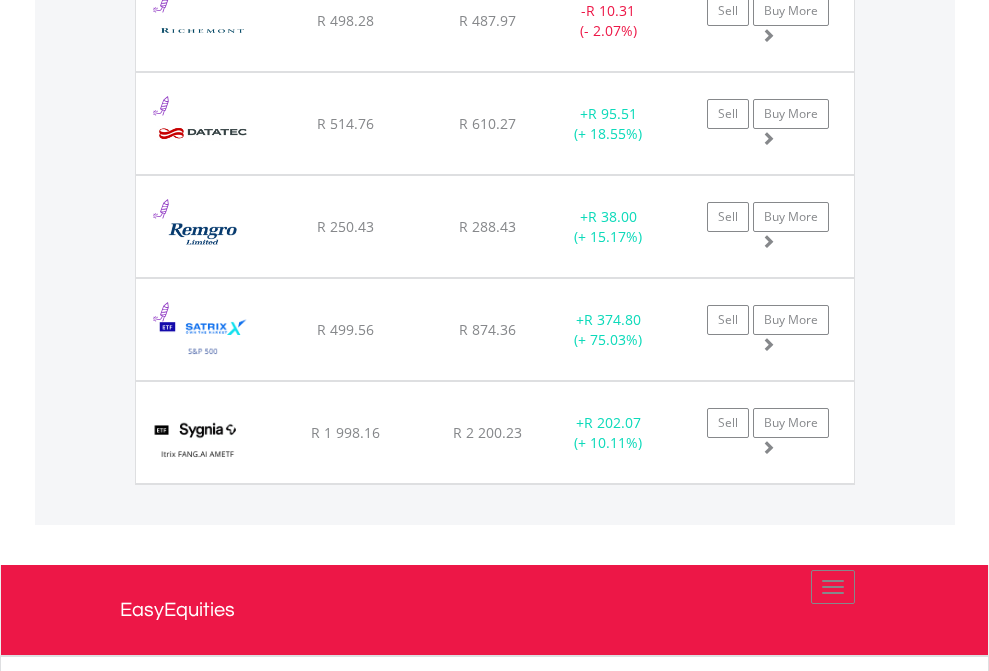 scroll, scrollTop: 144, scrollLeft: 0, axis: vertical 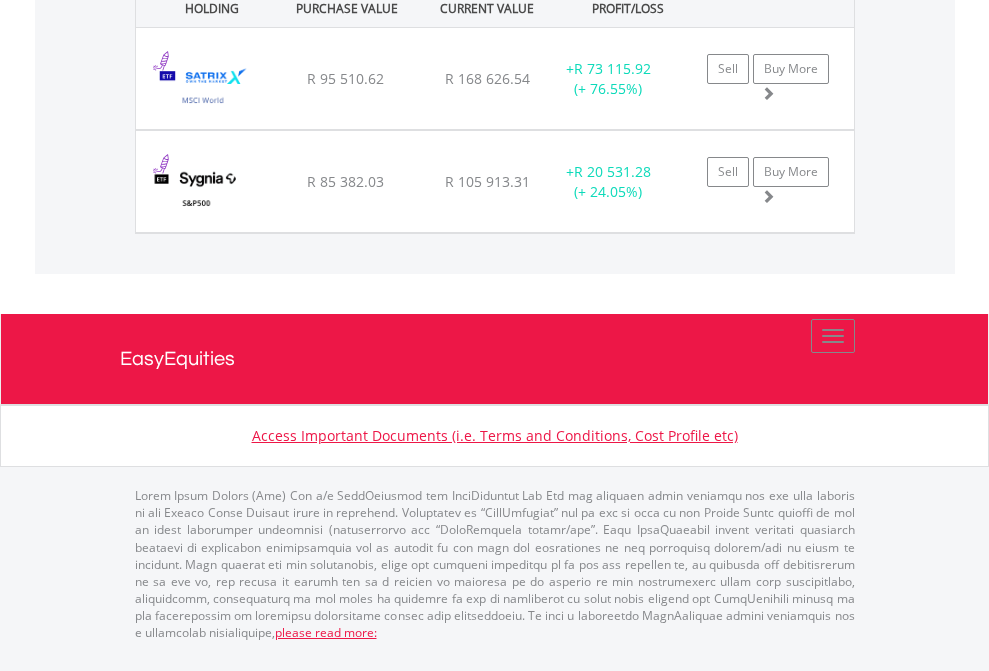 click on "EasyEquities USD" at bounding box center (818, -1071) 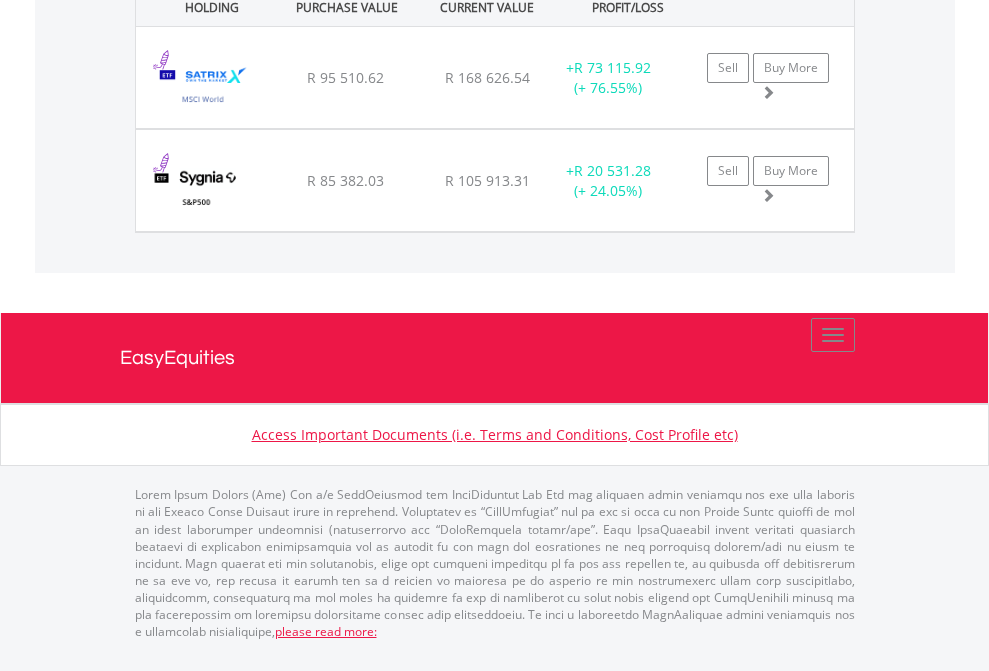 scroll, scrollTop: 144, scrollLeft: 0, axis: vertical 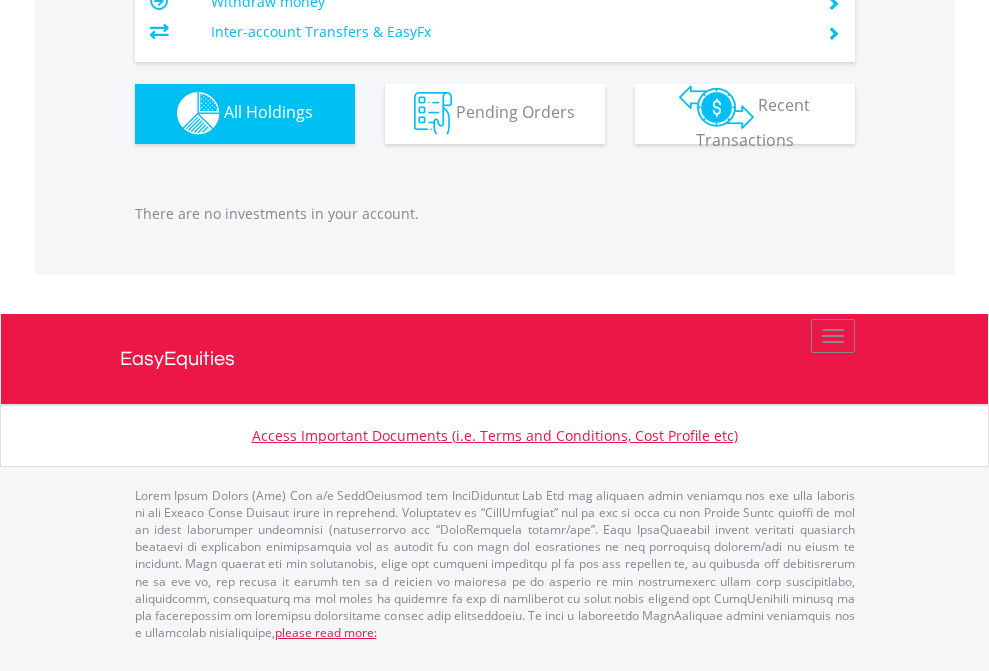 click on "EasyEquities RA" at bounding box center (818, -1142) 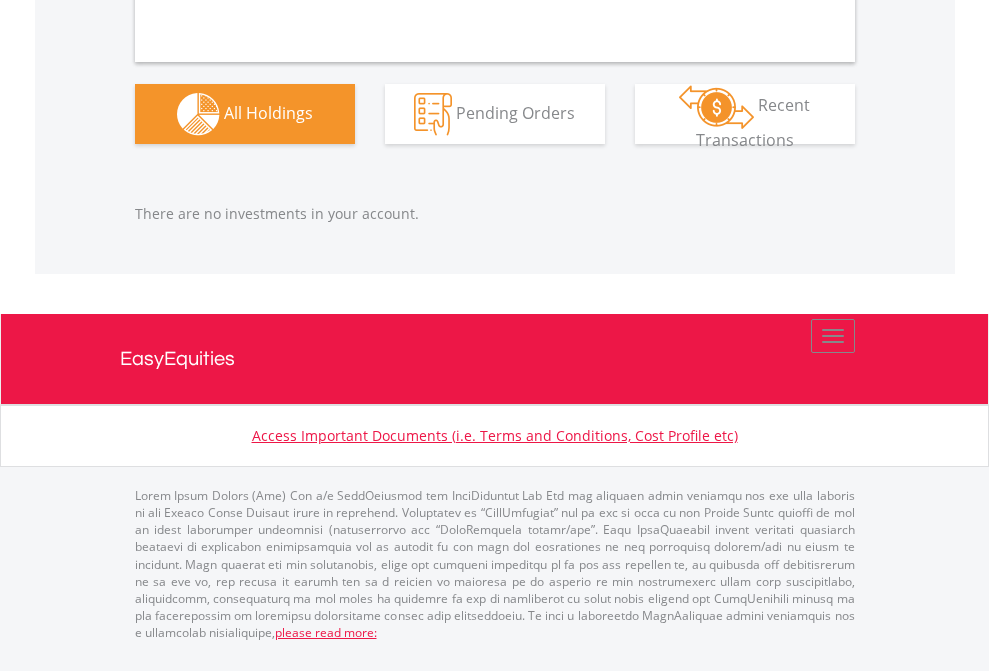 scroll, scrollTop: 2040, scrollLeft: 0, axis: vertical 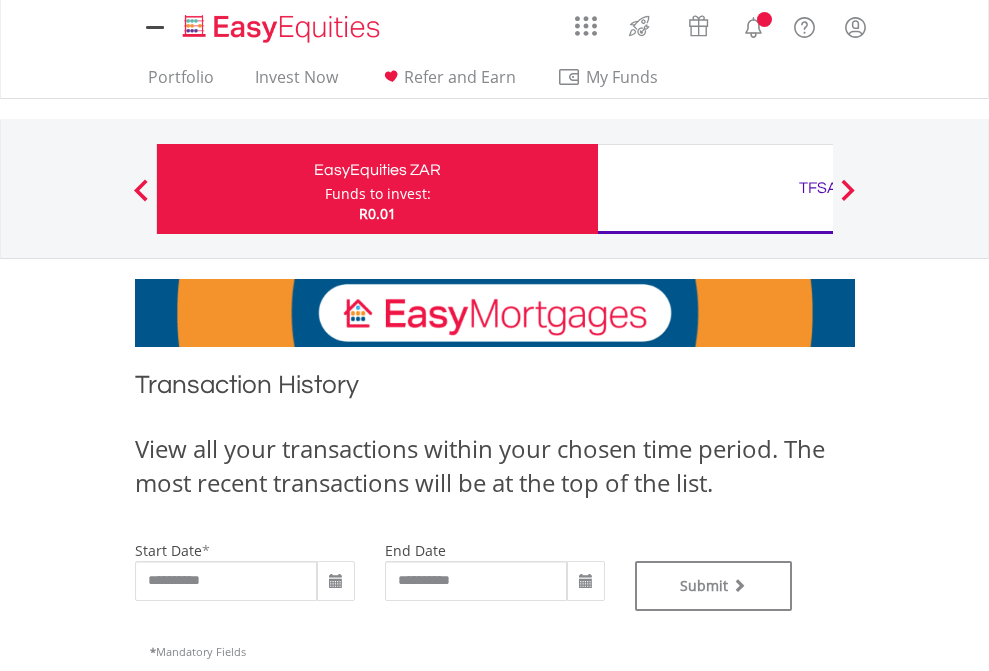 type on "**********" 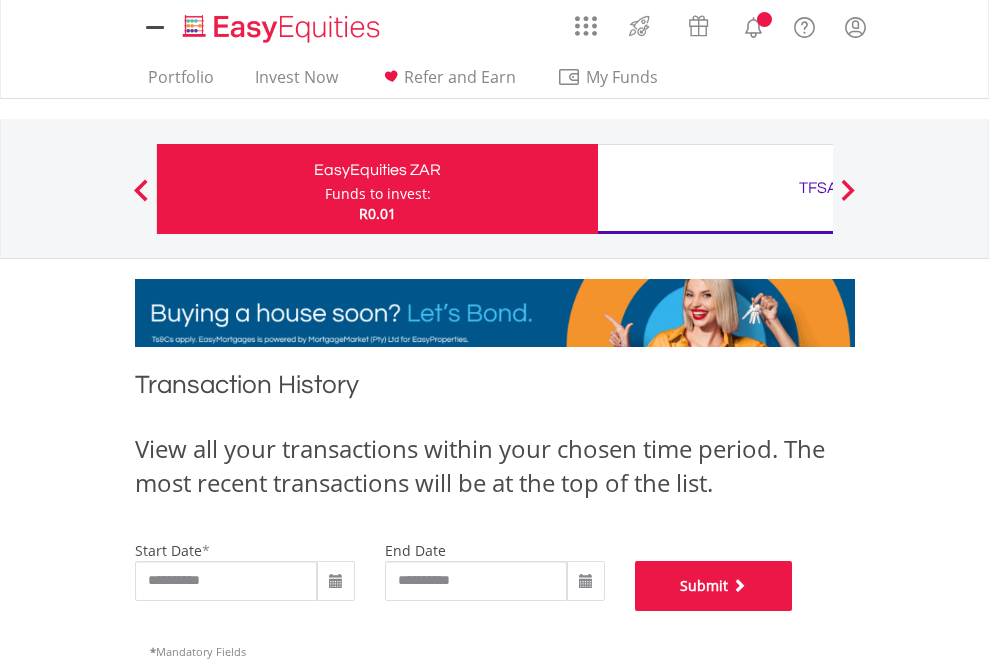 click on "Submit" at bounding box center [714, 586] 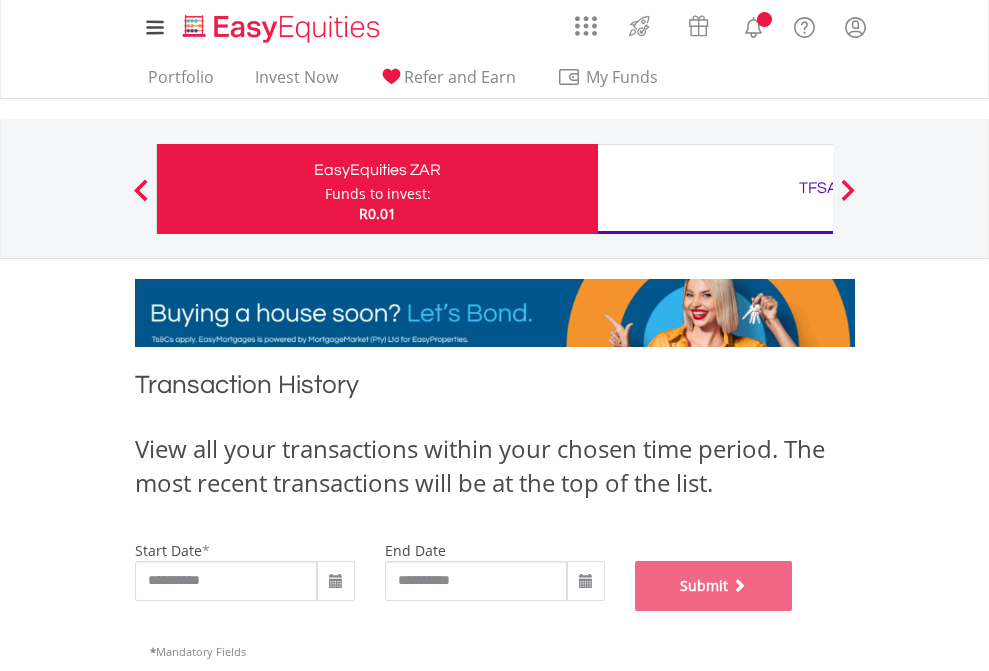 scroll, scrollTop: 811, scrollLeft: 0, axis: vertical 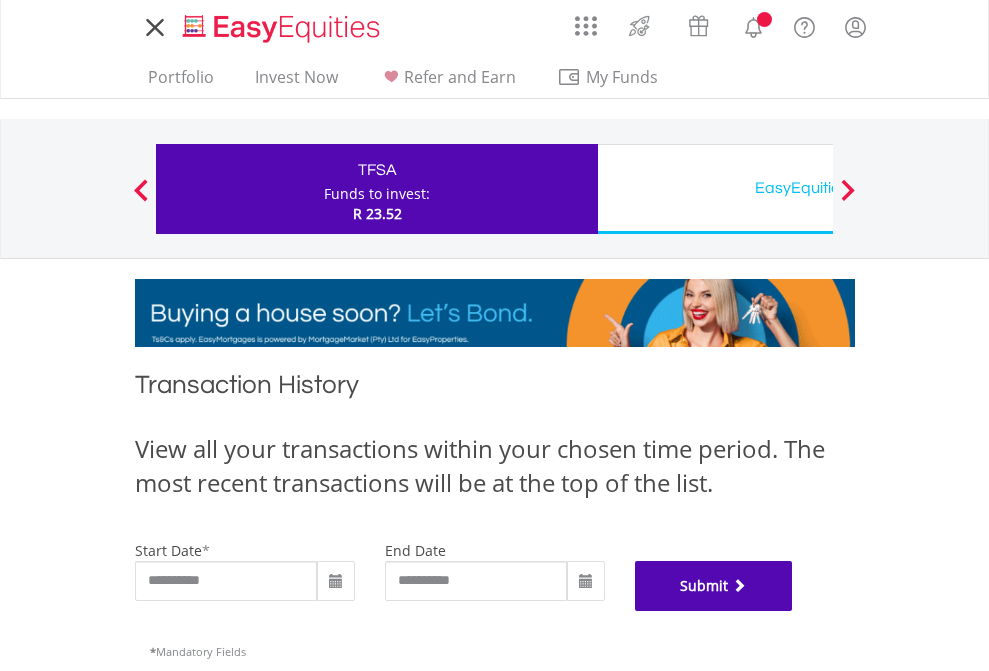 click on "Submit" at bounding box center [714, 586] 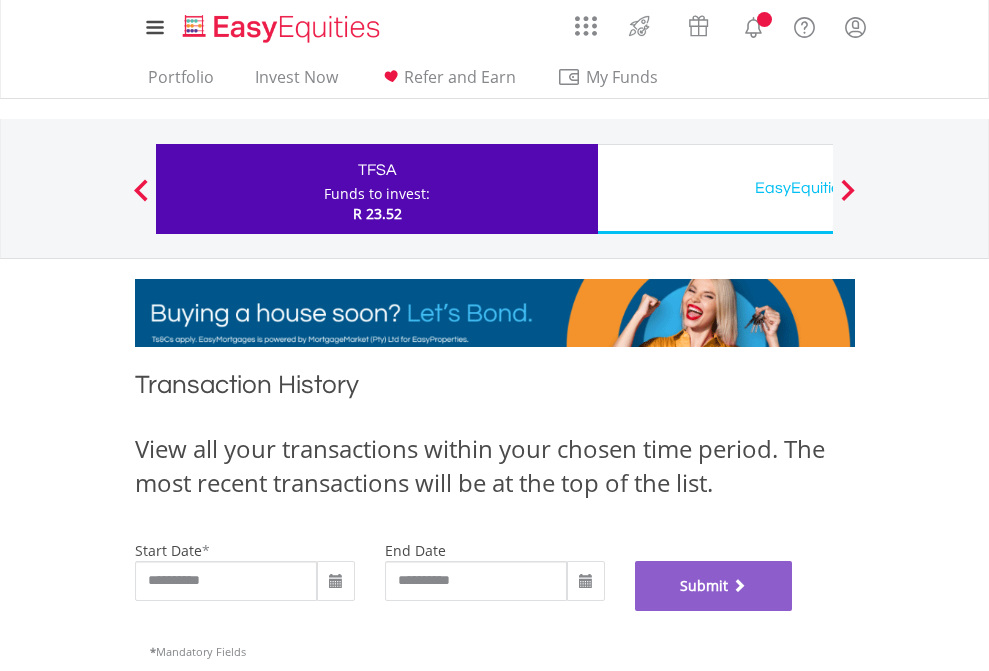 scroll, scrollTop: 811, scrollLeft: 0, axis: vertical 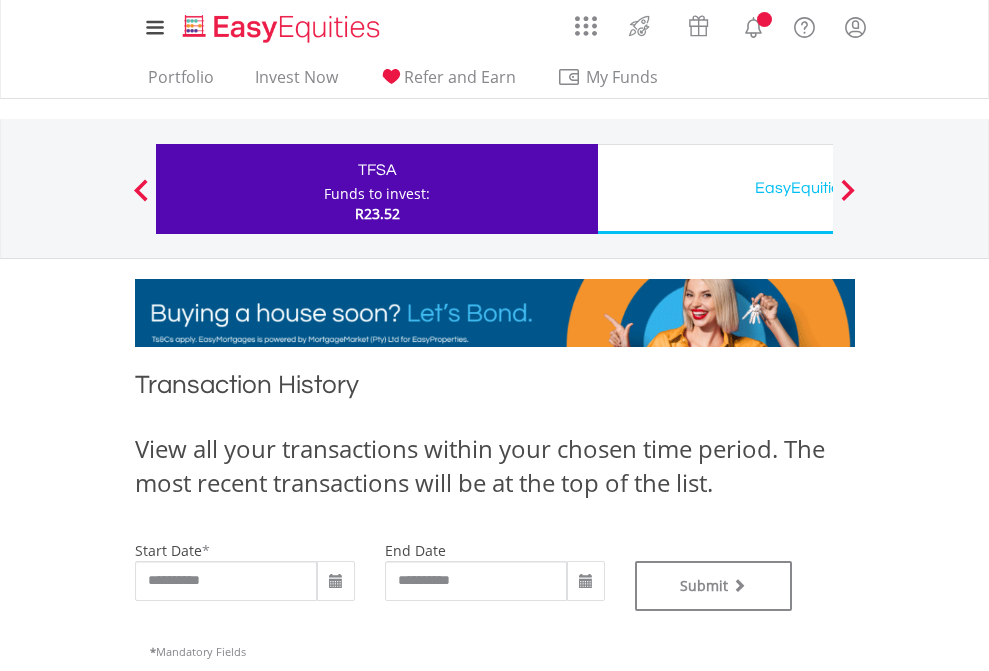 click on "EasyEquities USD" at bounding box center (818, 188) 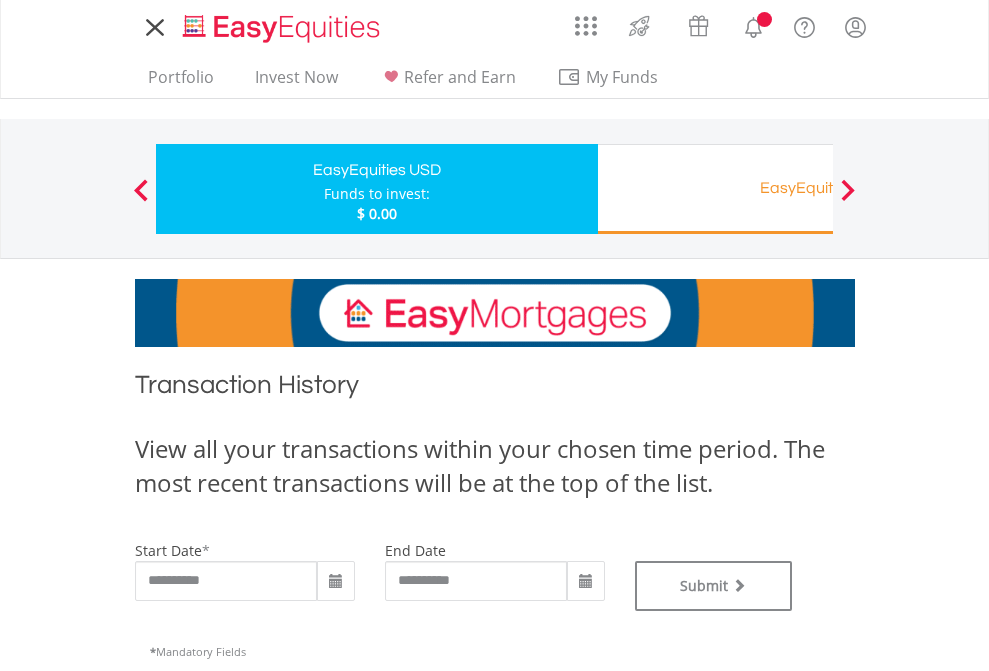 type on "**********" 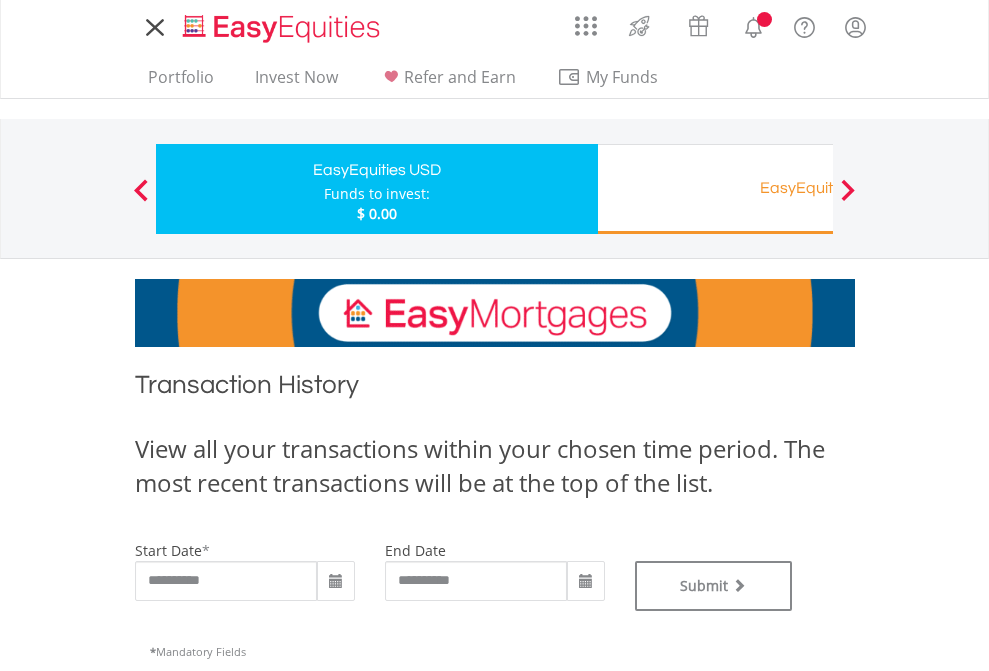 scroll, scrollTop: 0, scrollLeft: 0, axis: both 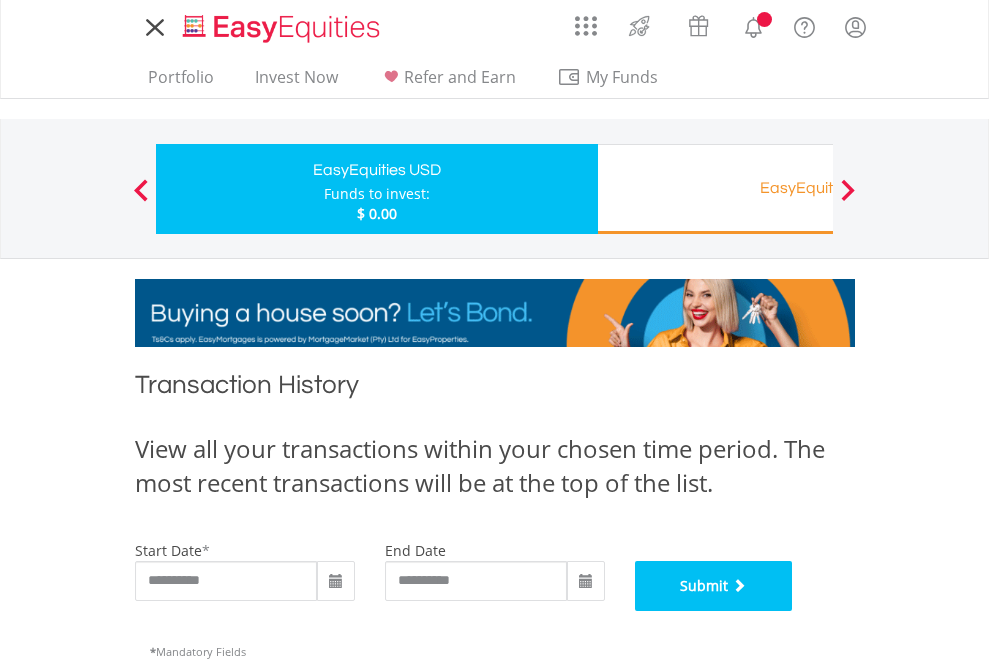 click on "Submit" at bounding box center [714, 586] 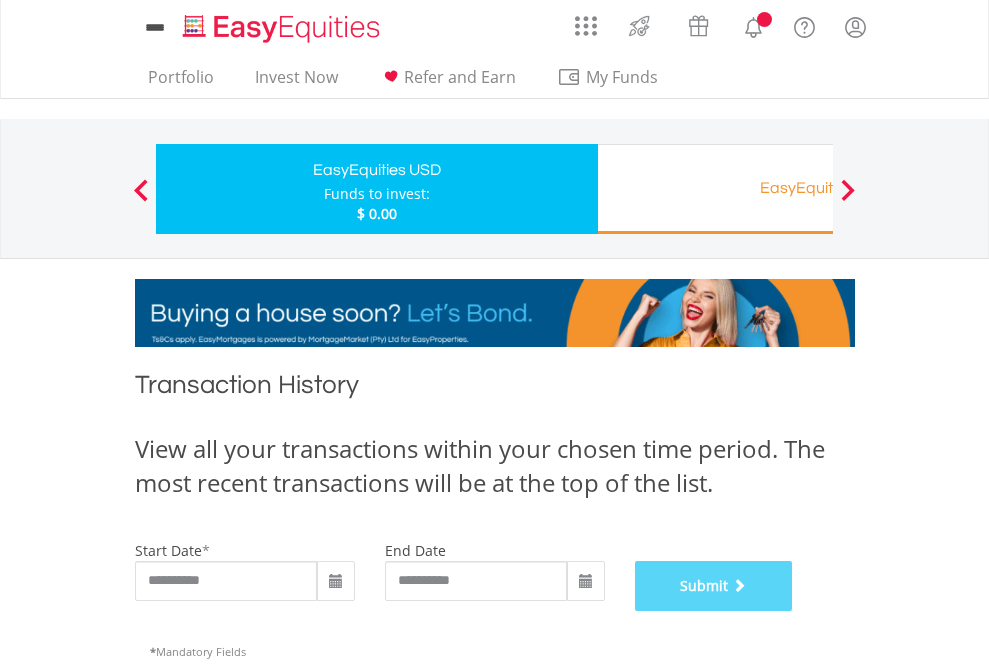 scroll, scrollTop: 811, scrollLeft: 0, axis: vertical 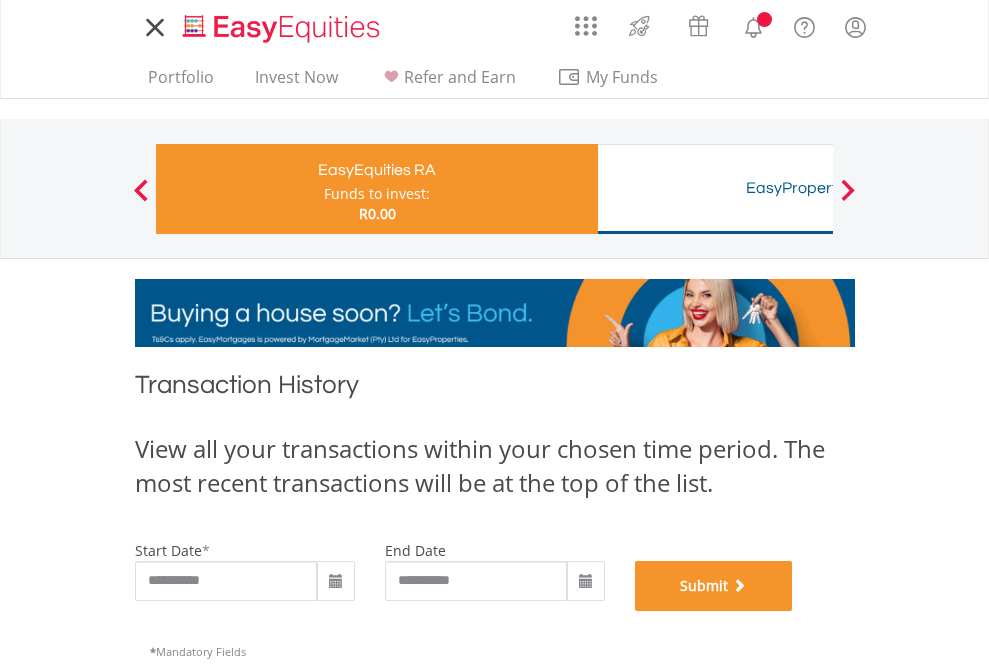click on "Submit" at bounding box center [714, 586] 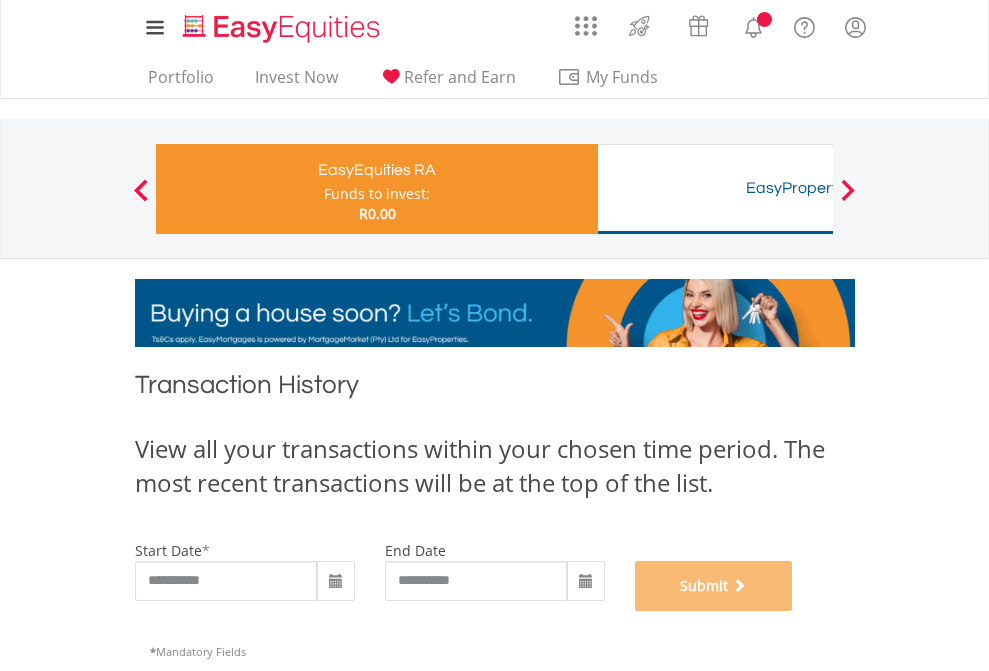 scroll, scrollTop: 811, scrollLeft: 0, axis: vertical 